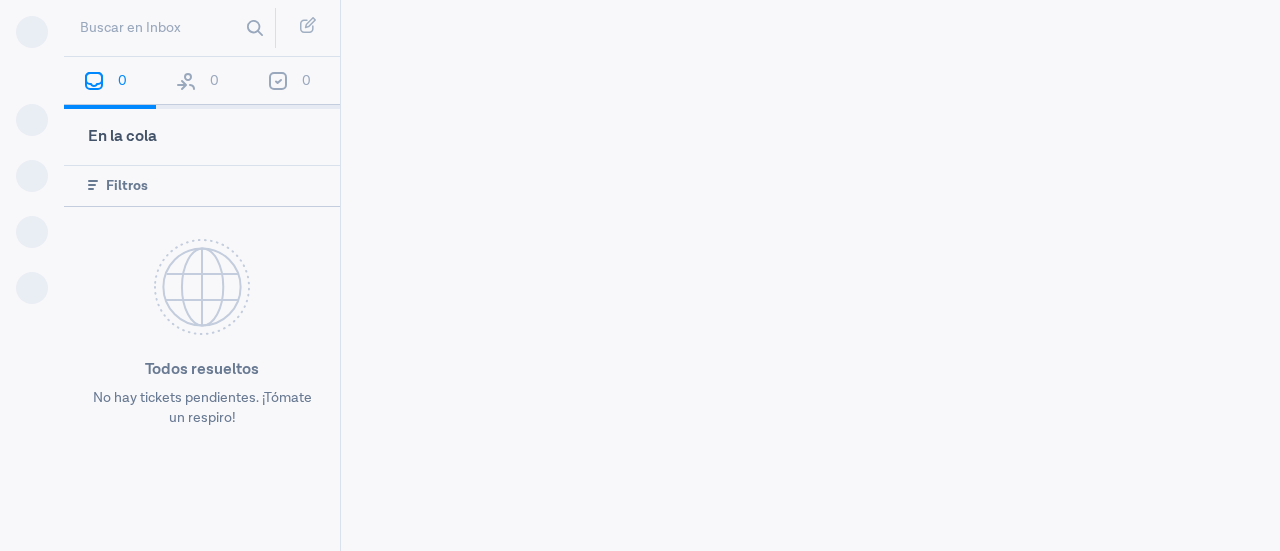 scroll, scrollTop: 0, scrollLeft: 0, axis: both 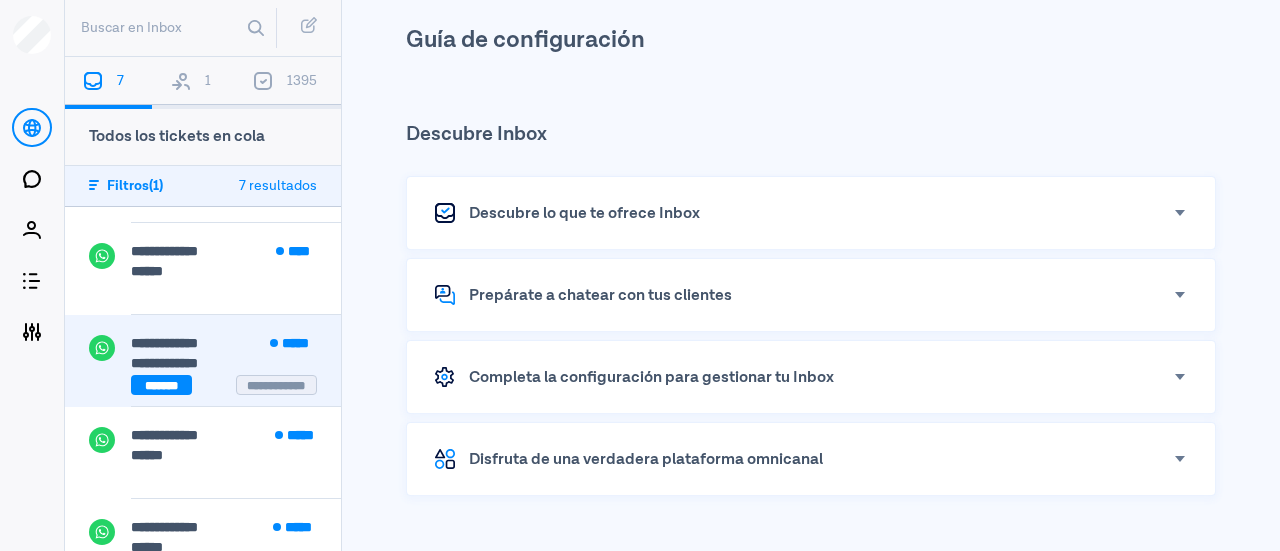 click on "**********" at bounding box center [236, 345] 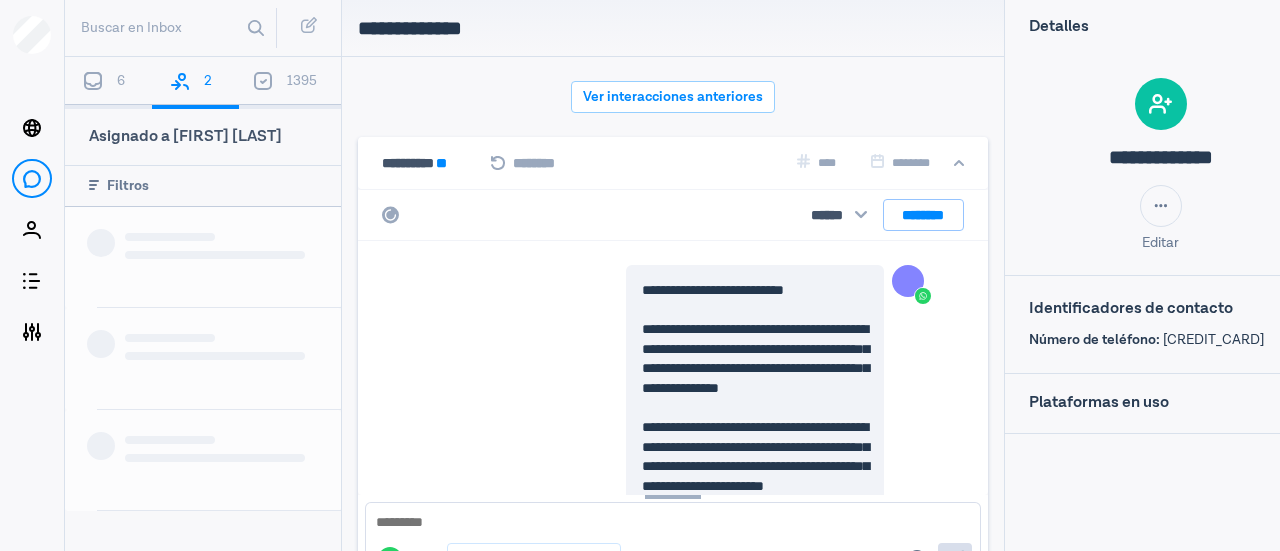 scroll, scrollTop: 496, scrollLeft: 0, axis: vertical 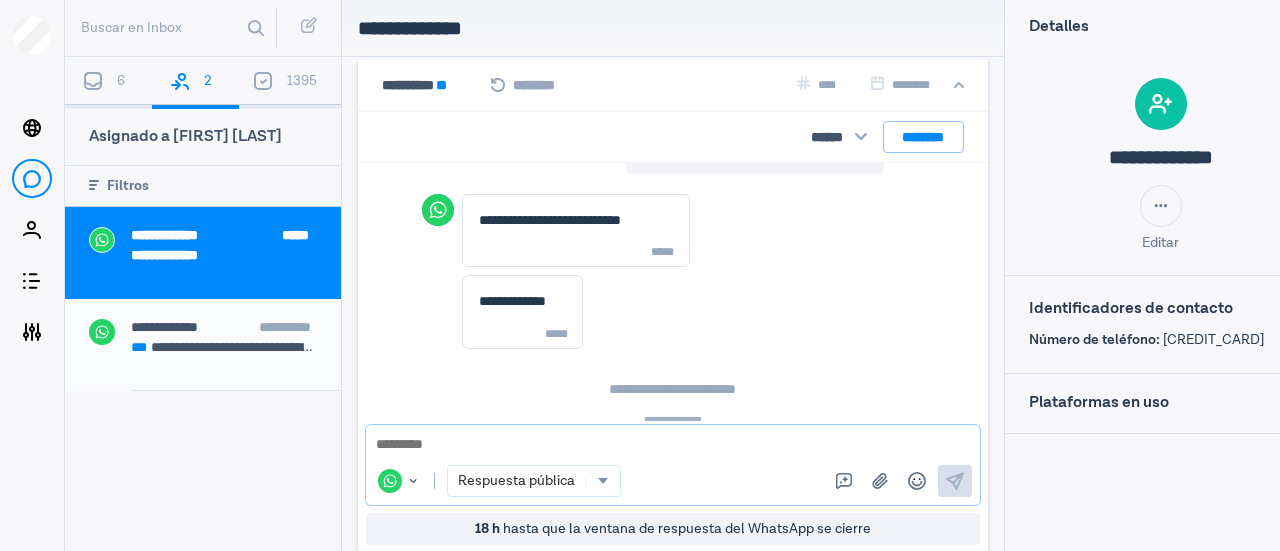 click at bounding box center (673, 445) 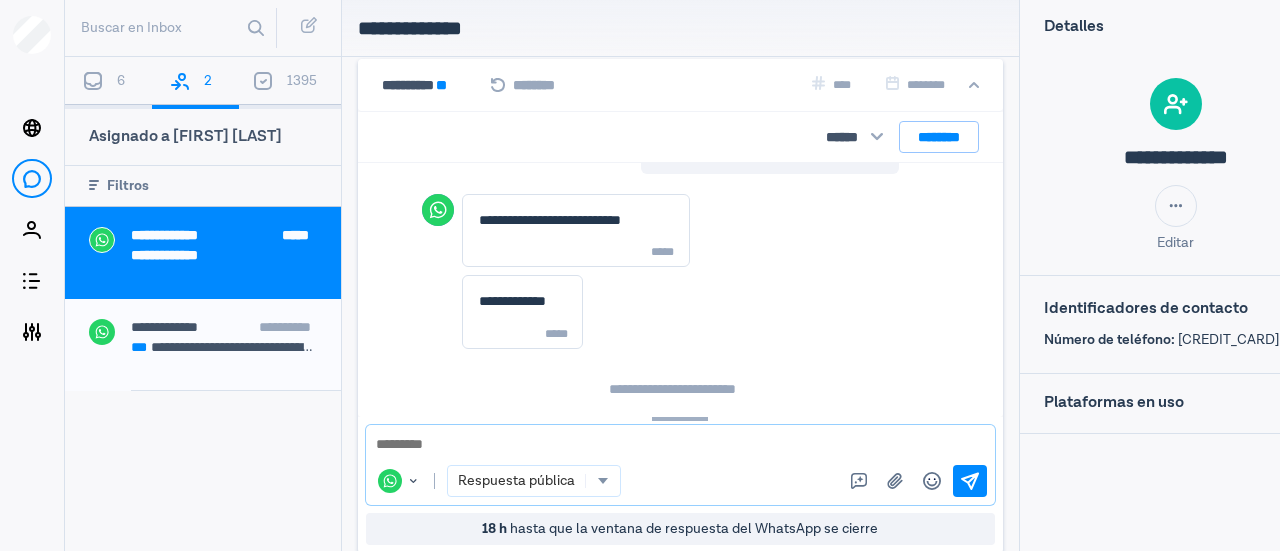 scroll, scrollTop: 616, scrollLeft: 0, axis: vertical 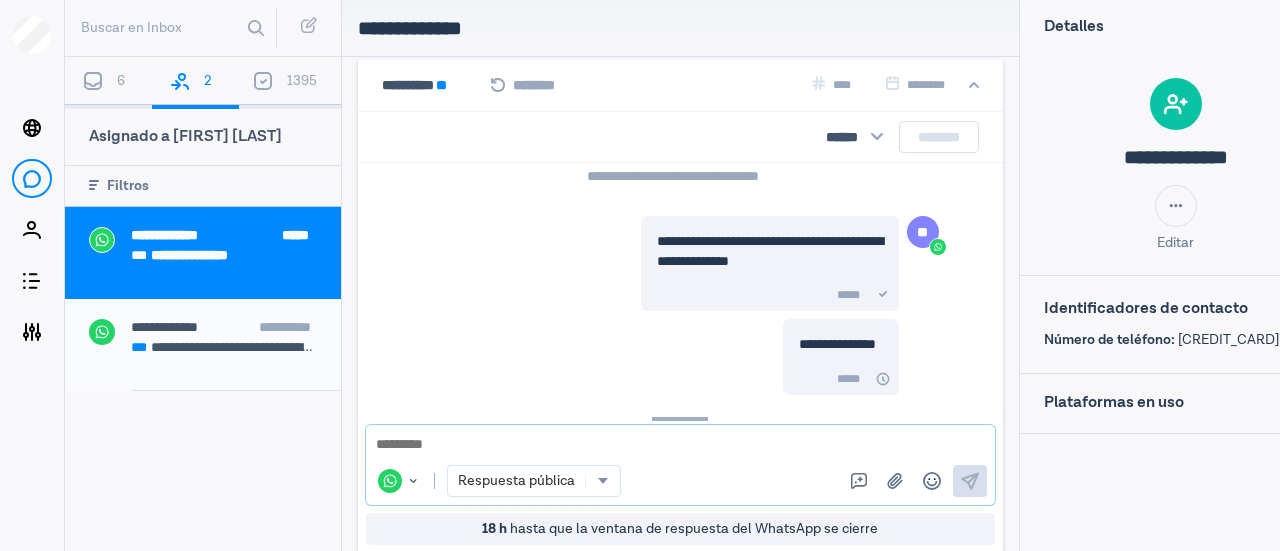 paste on "**********" 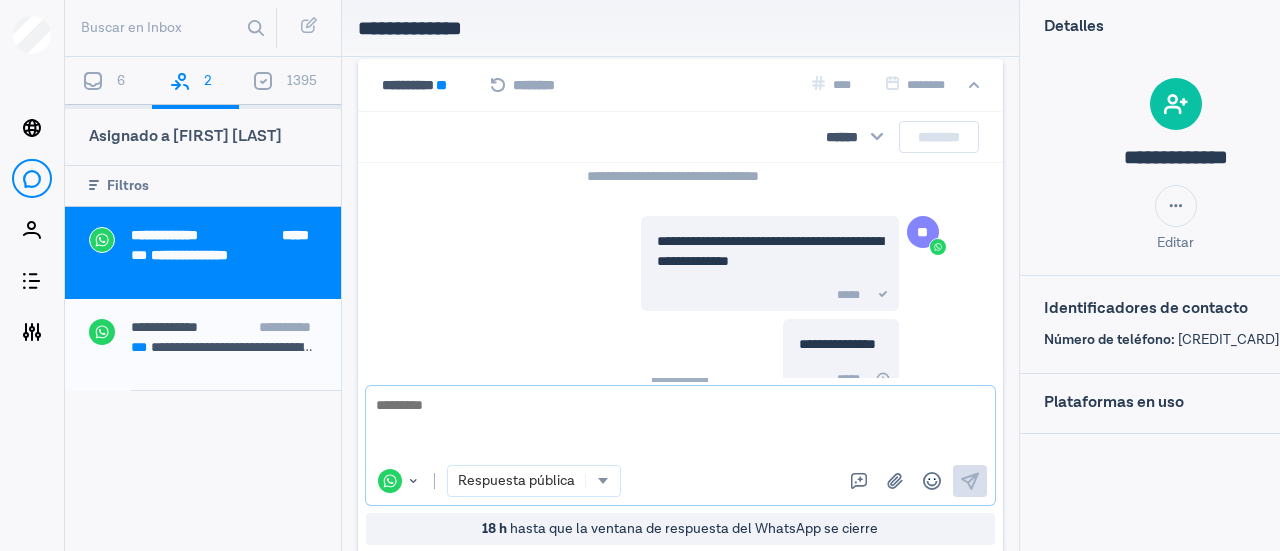 scroll, scrollTop: 900, scrollLeft: 0, axis: vertical 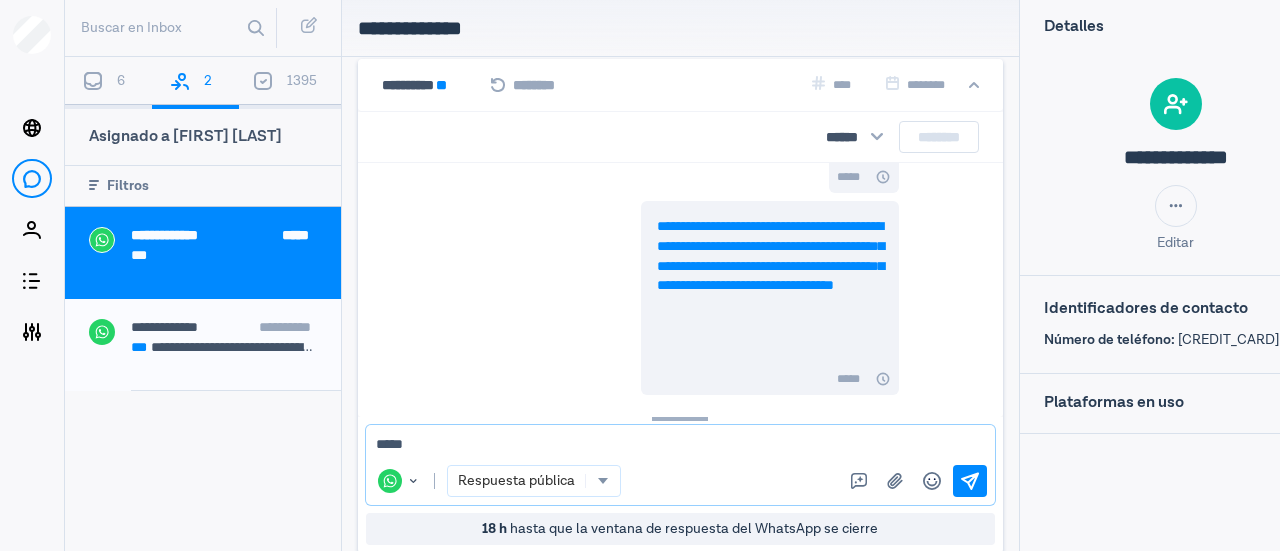 type on "******" 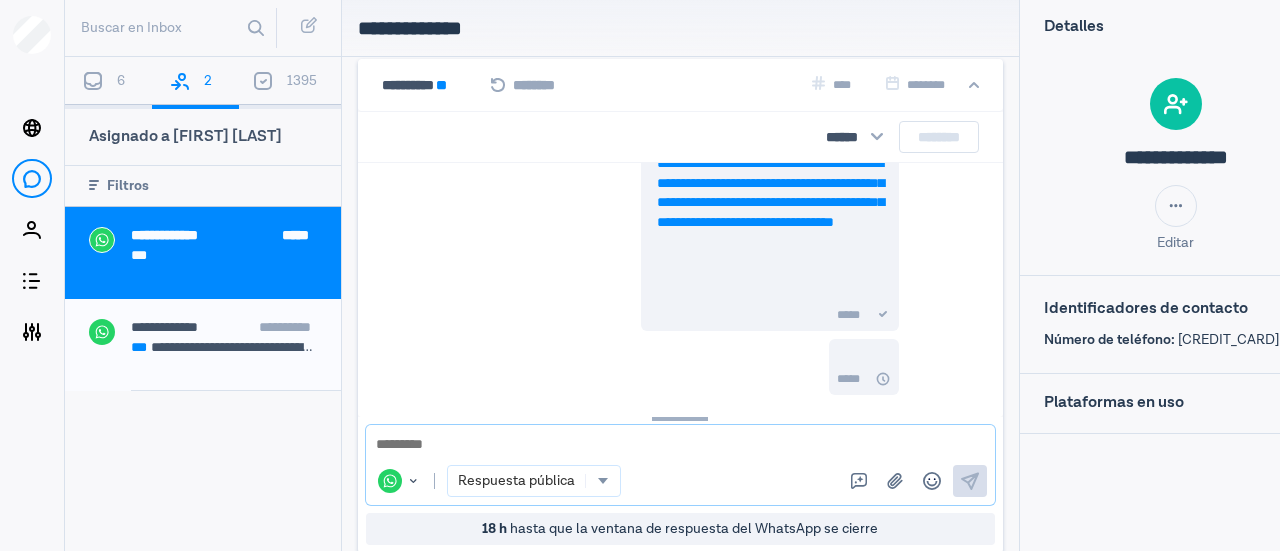 scroll, scrollTop: 1004, scrollLeft: 0, axis: vertical 